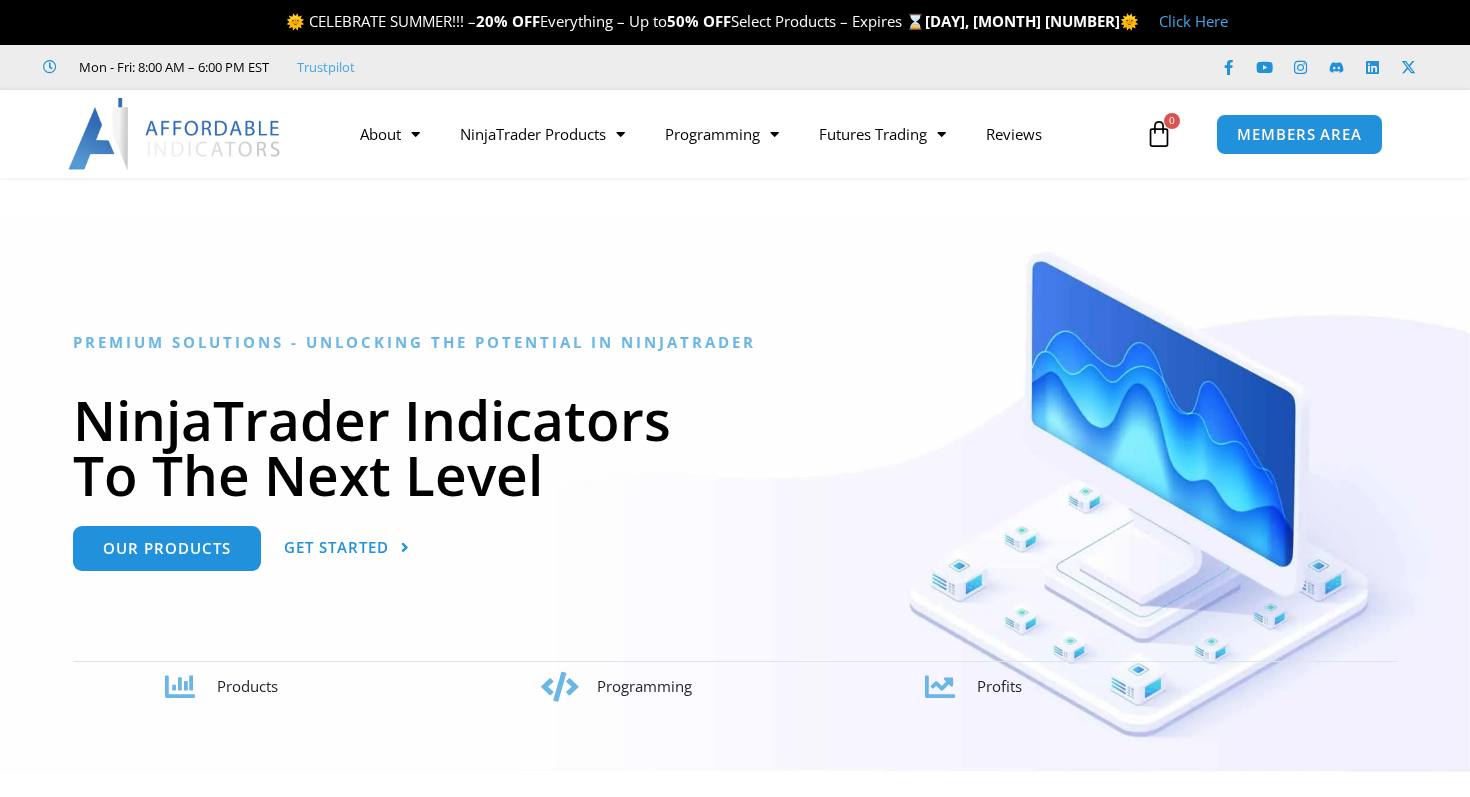 scroll, scrollTop: 0, scrollLeft: 0, axis: both 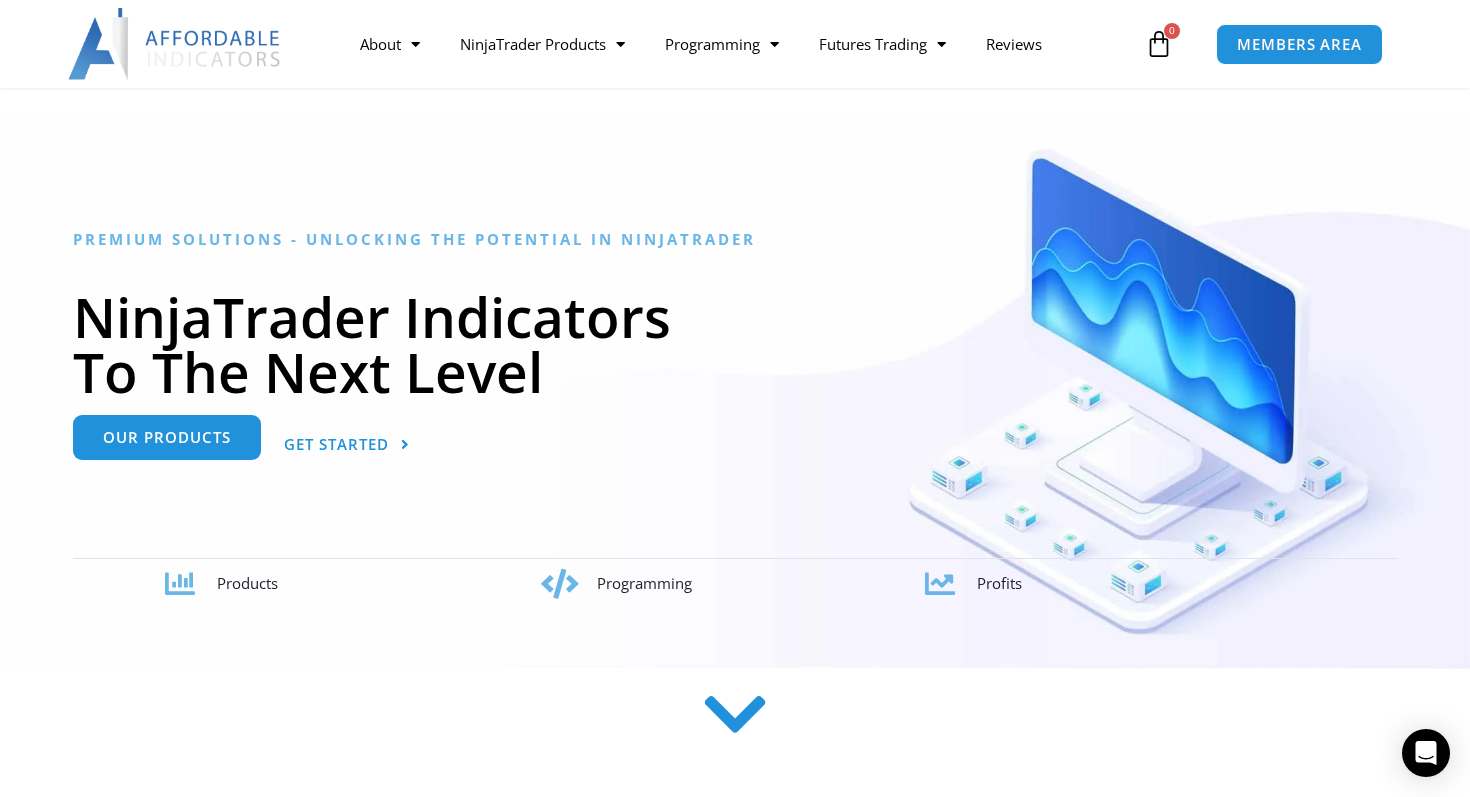 click on "Our Products" at bounding box center [167, 439] 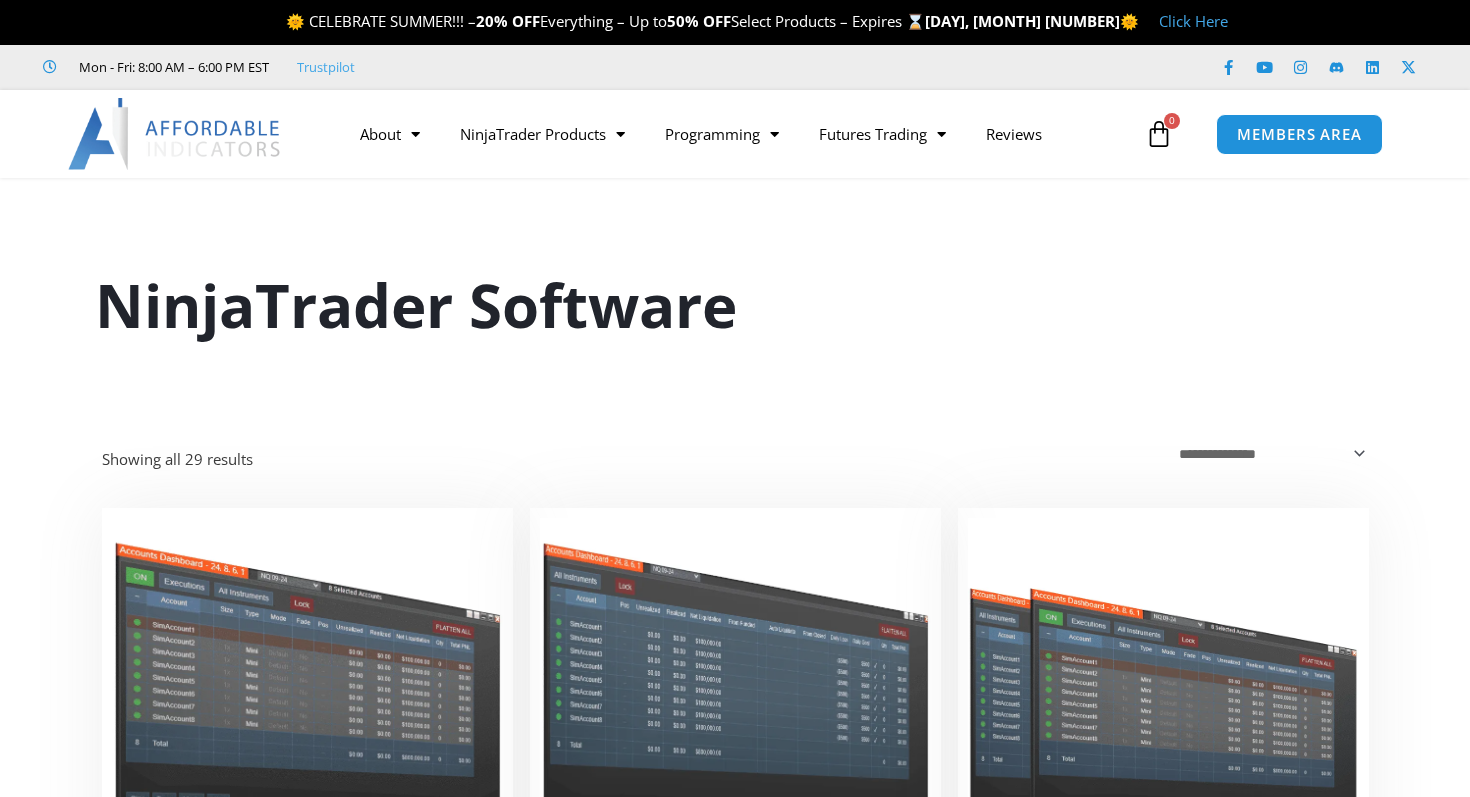 scroll, scrollTop: 0, scrollLeft: 0, axis: both 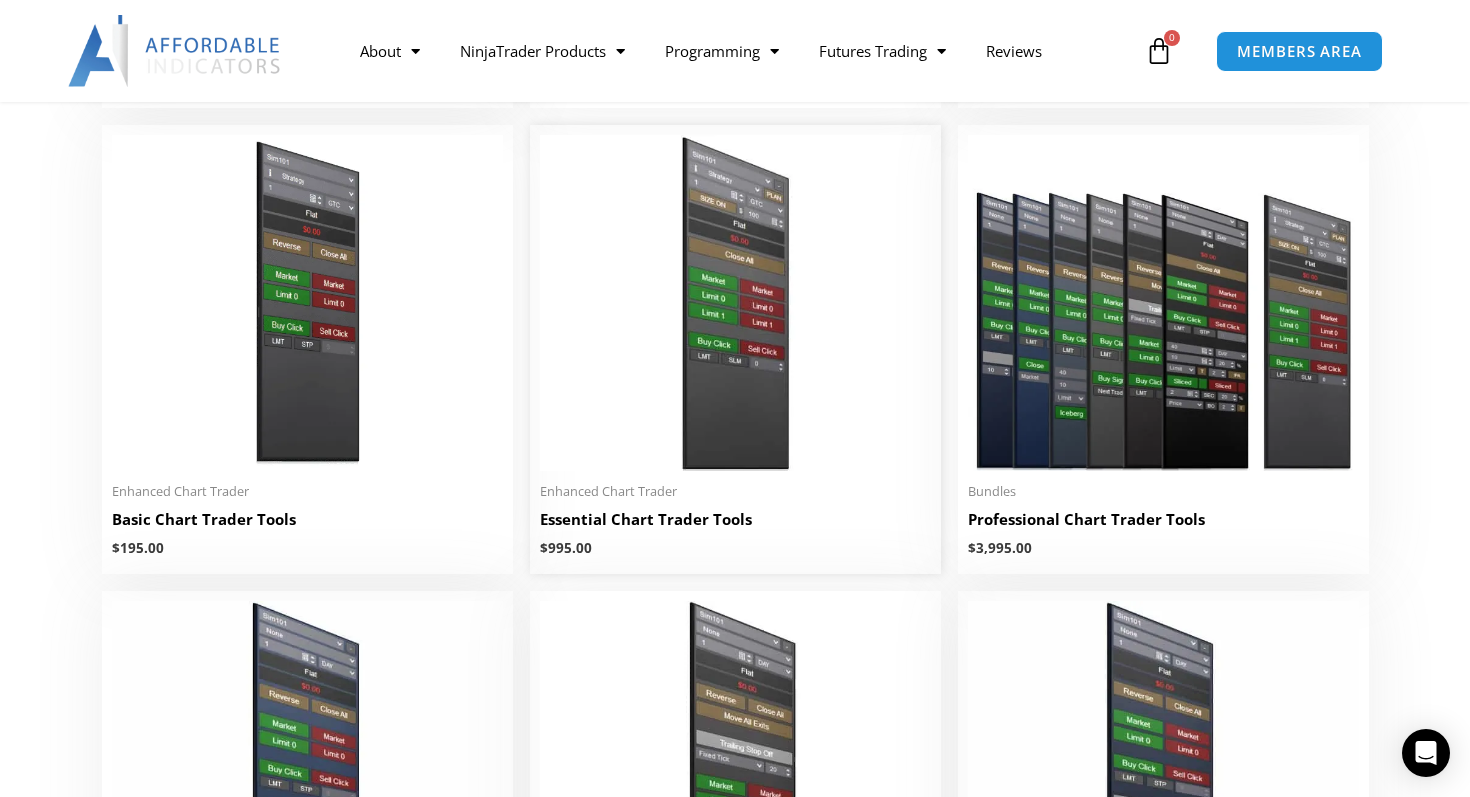 click at bounding box center [735, 303] 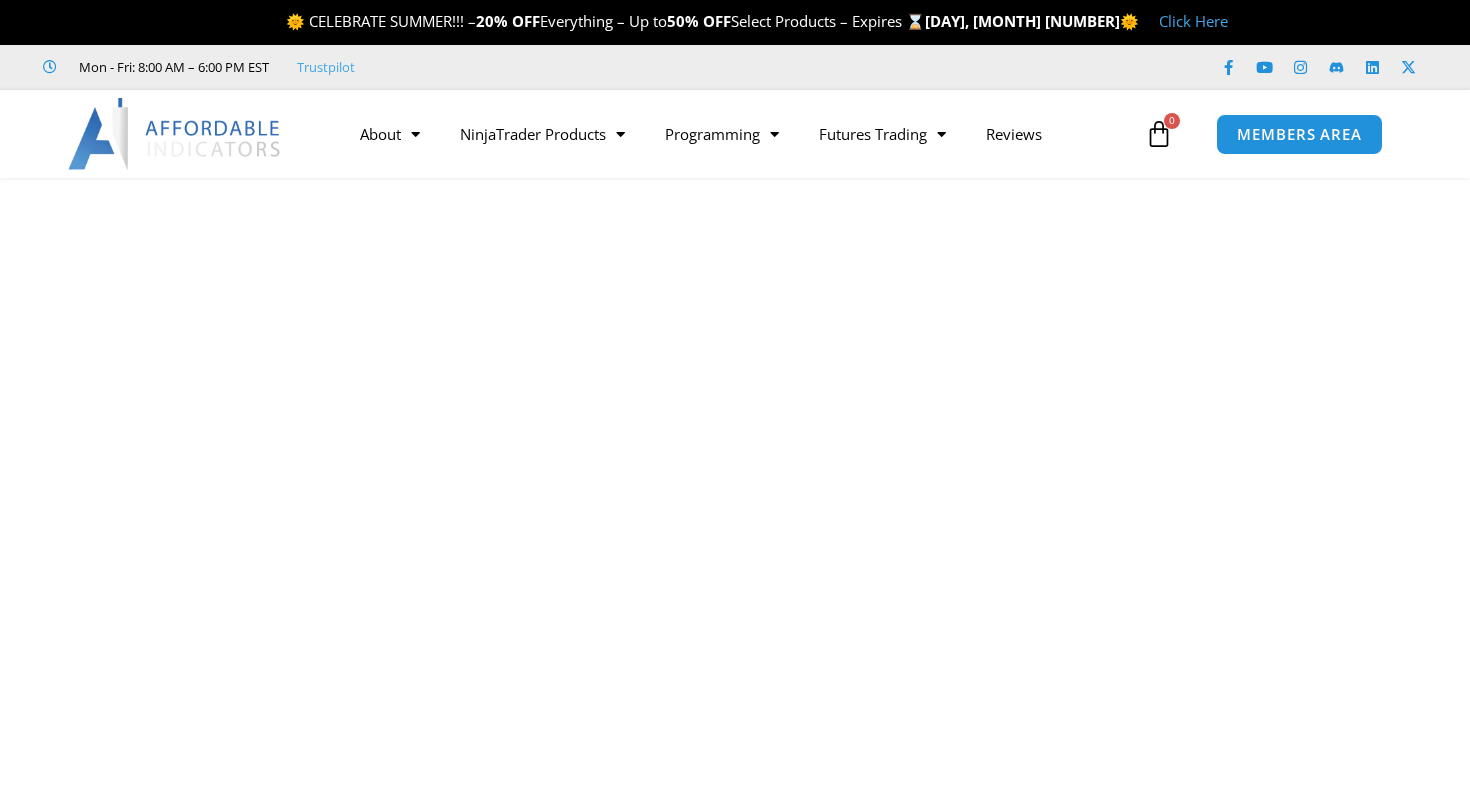 scroll, scrollTop: 0, scrollLeft: 0, axis: both 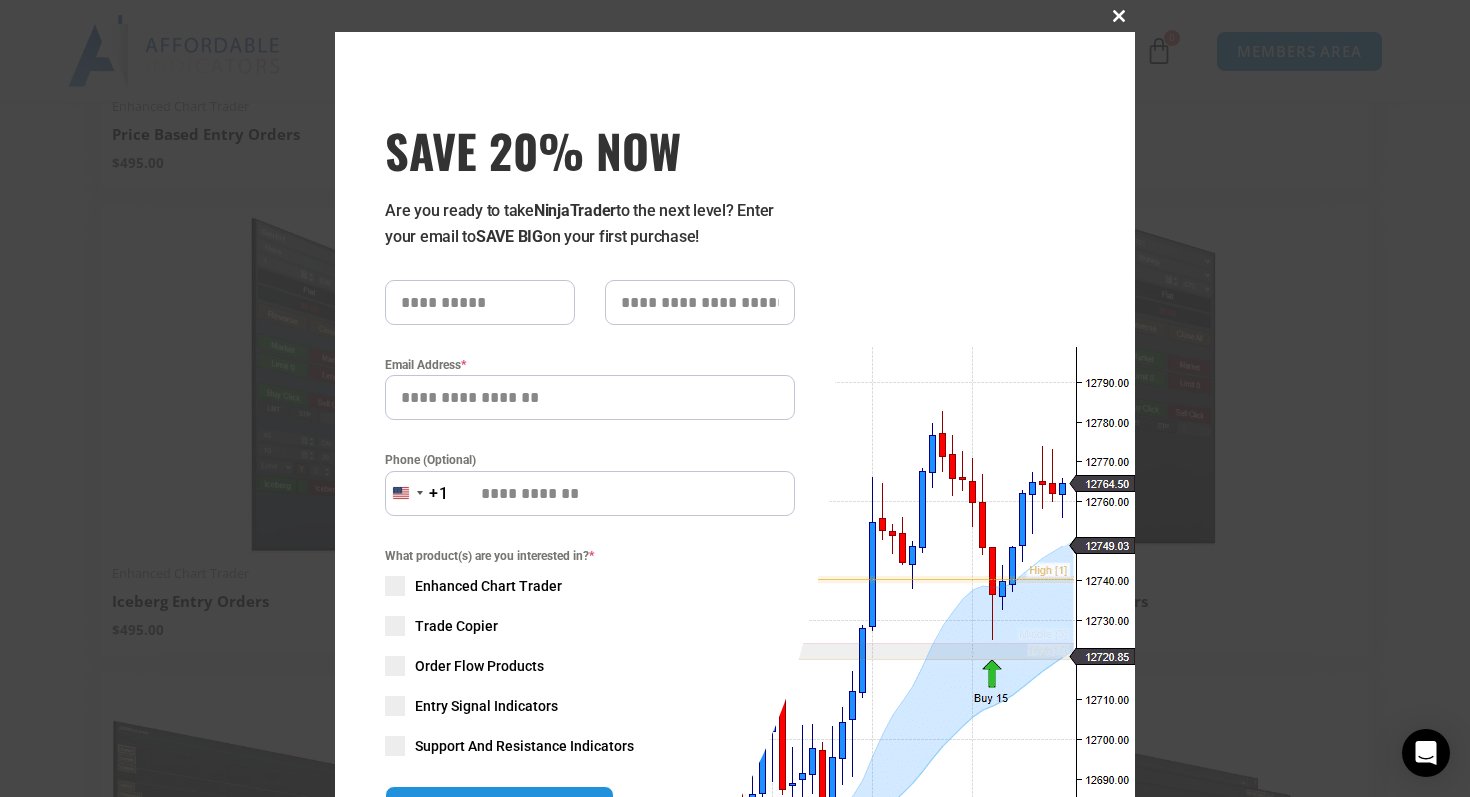 click at bounding box center (1119, 16) 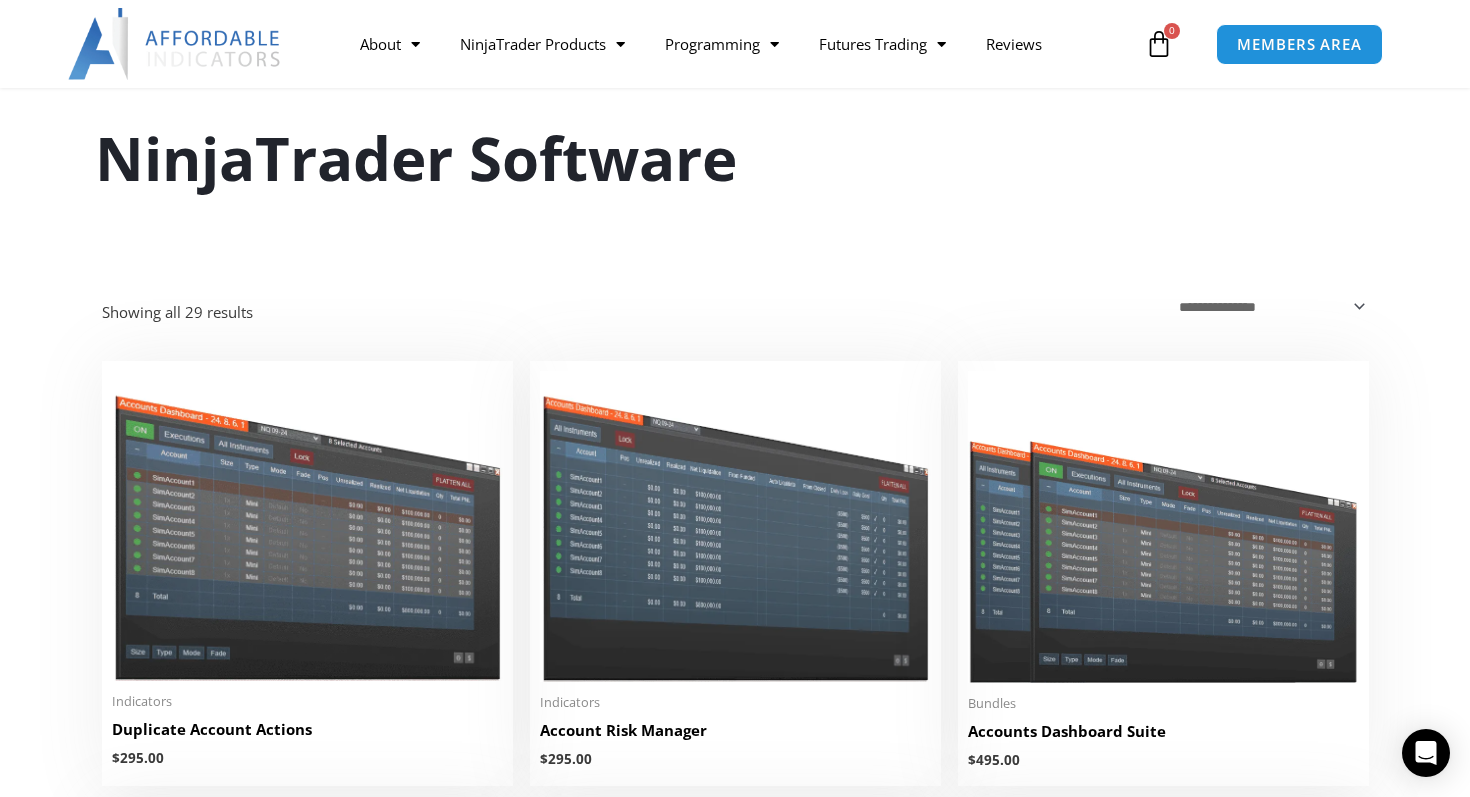 scroll, scrollTop: 91, scrollLeft: 0, axis: vertical 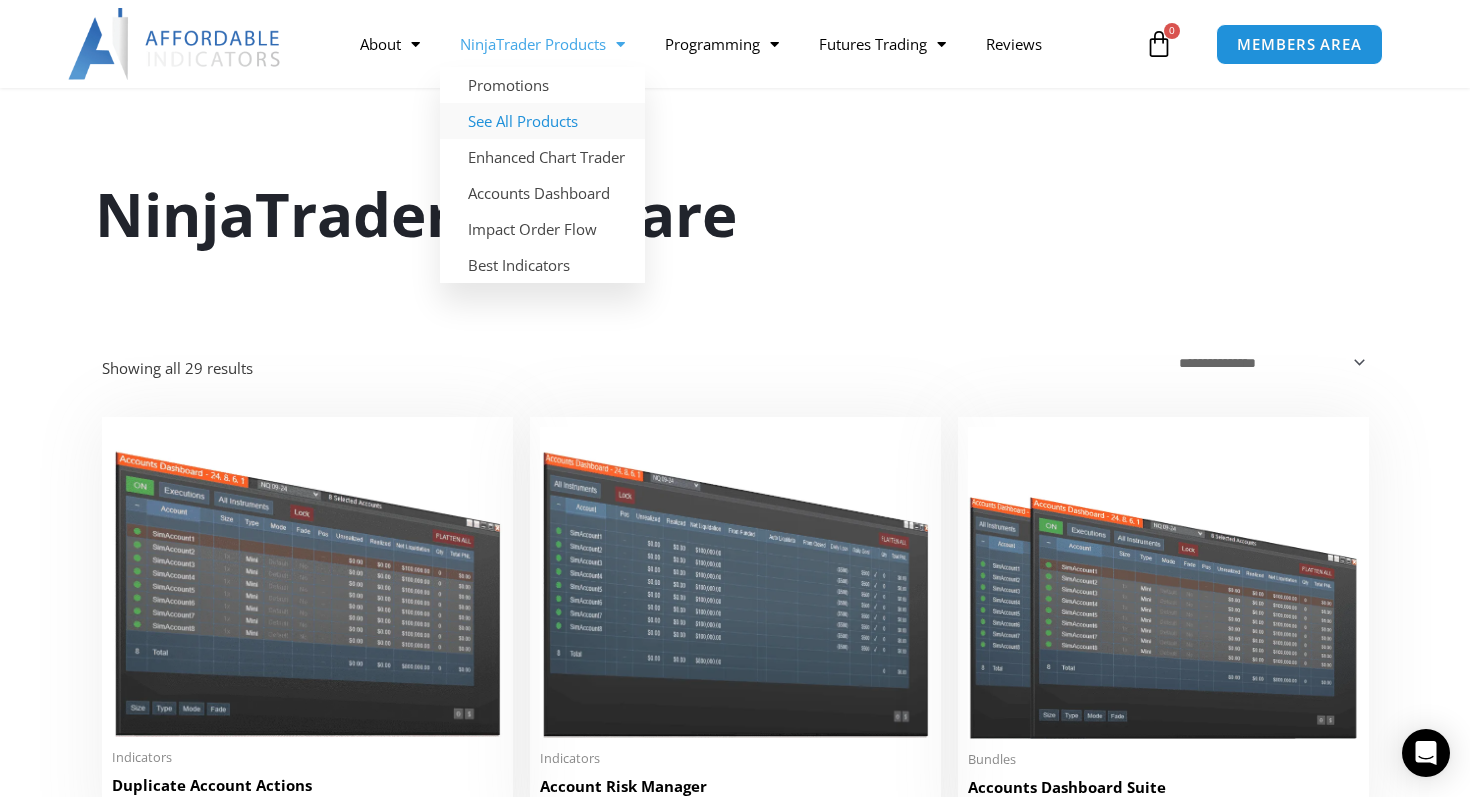 click on "See All Products" 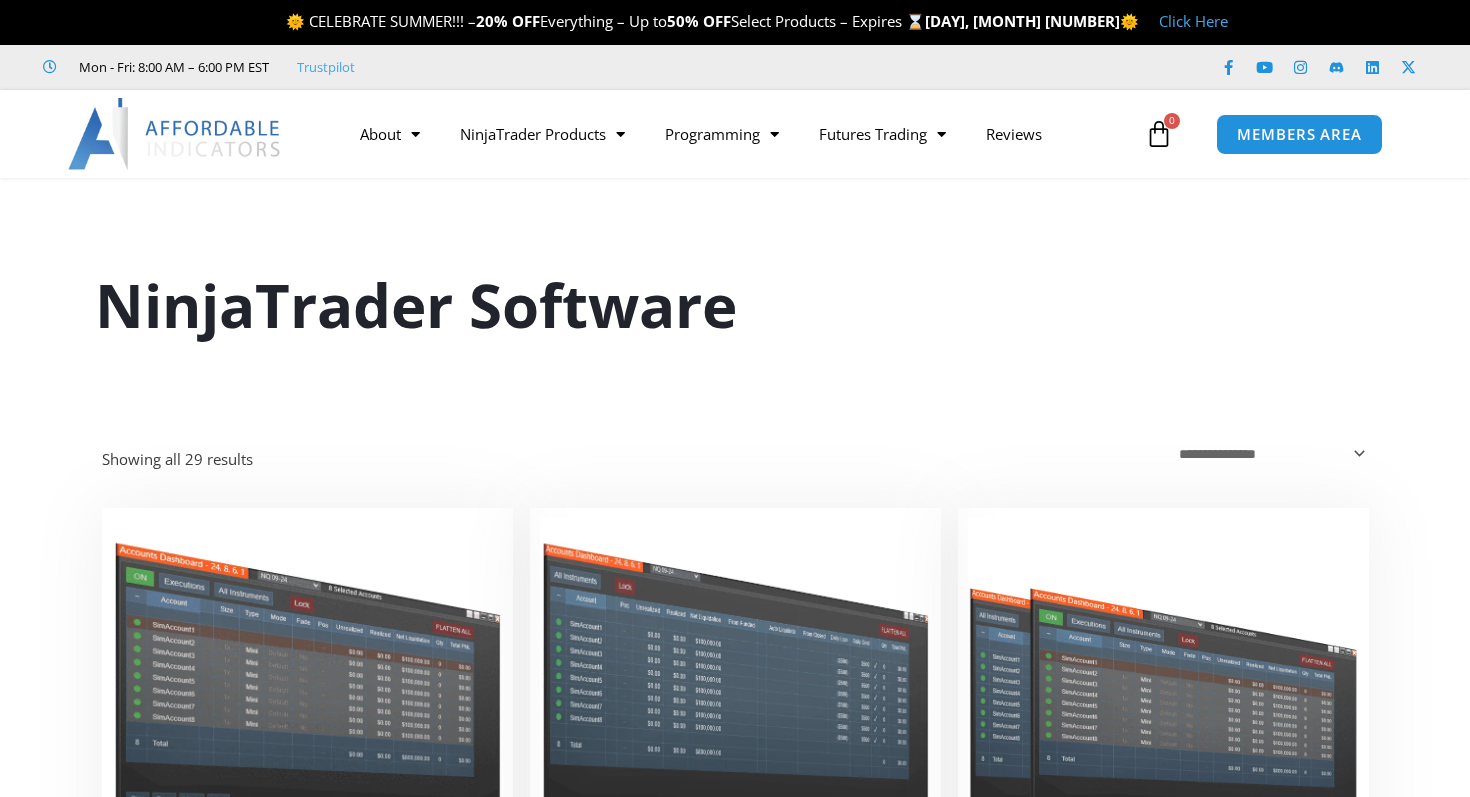 scroll, scrollTop: 0, scrollLeft: 0, axis: both 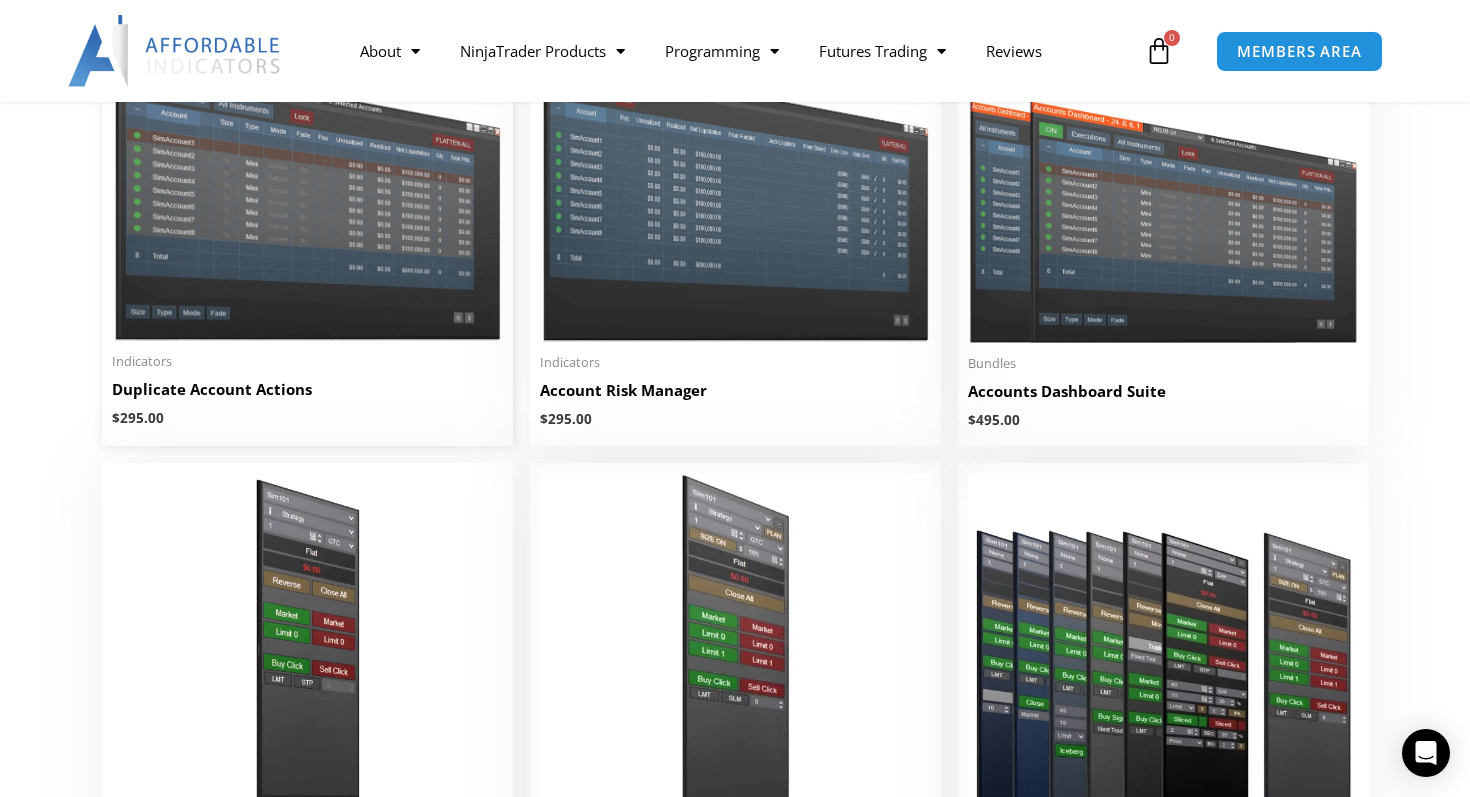 click at bounding box center [307, 186] 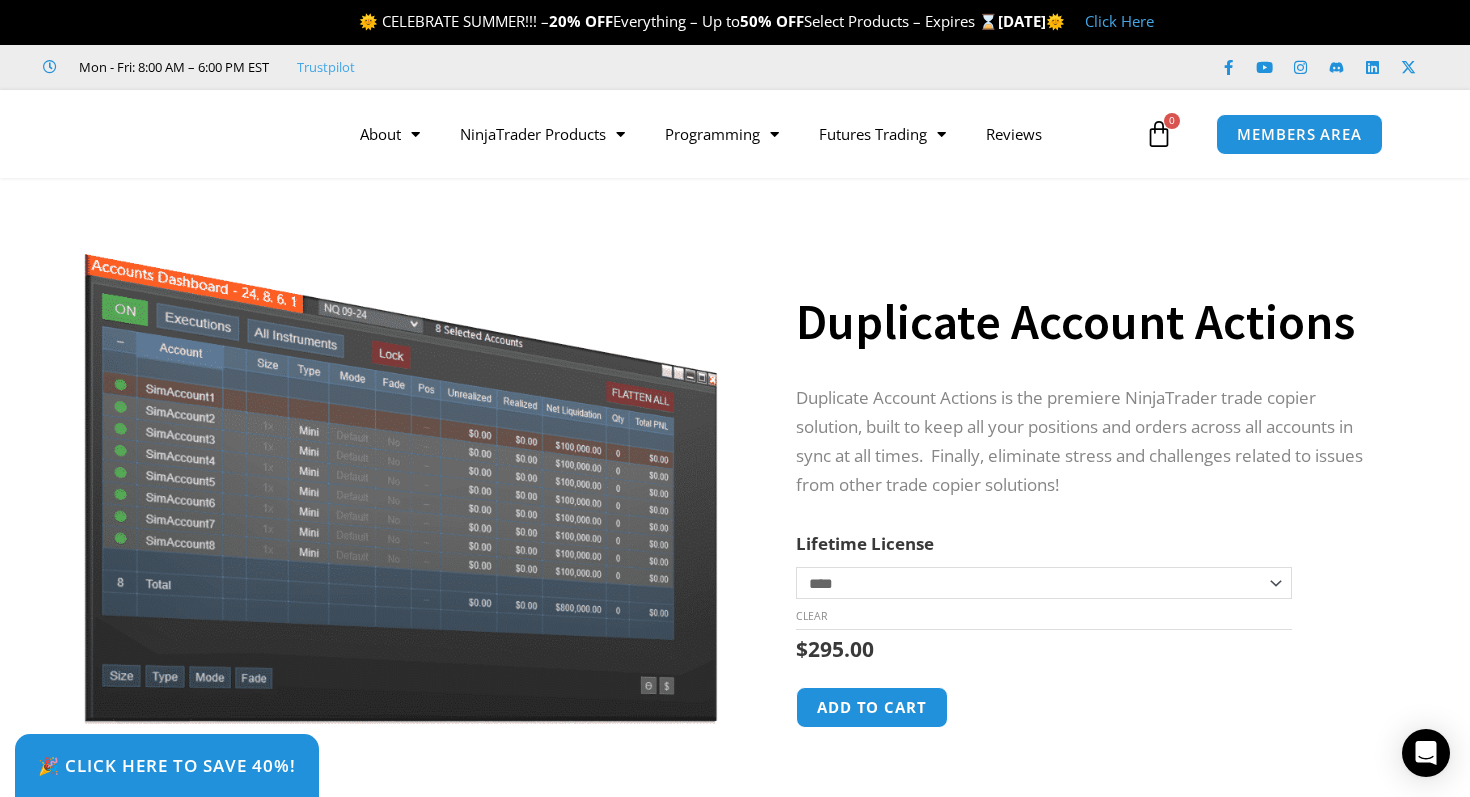 scroll, scrollTop: 0, scrollLeft: 0, axis: both 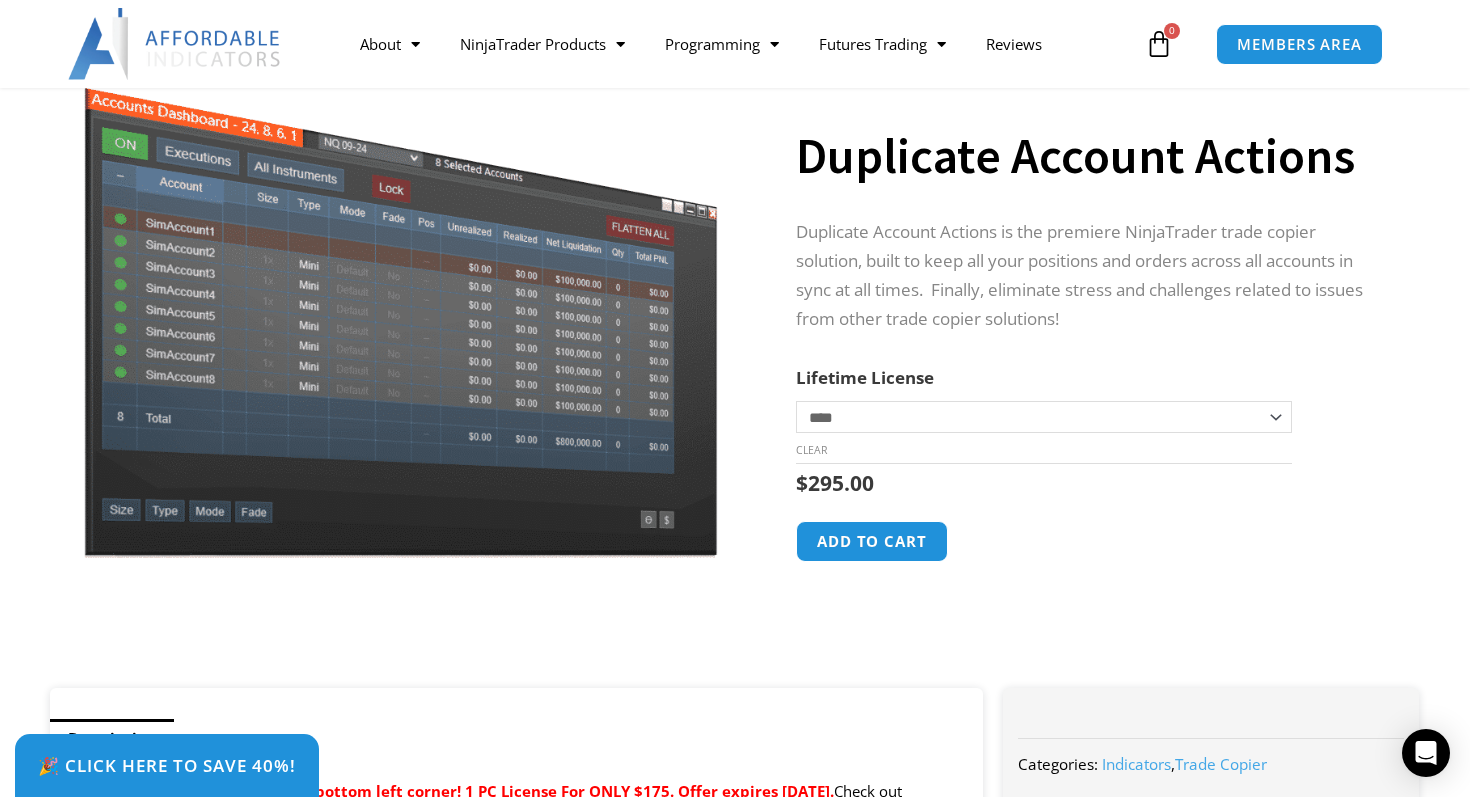 click on "**********" 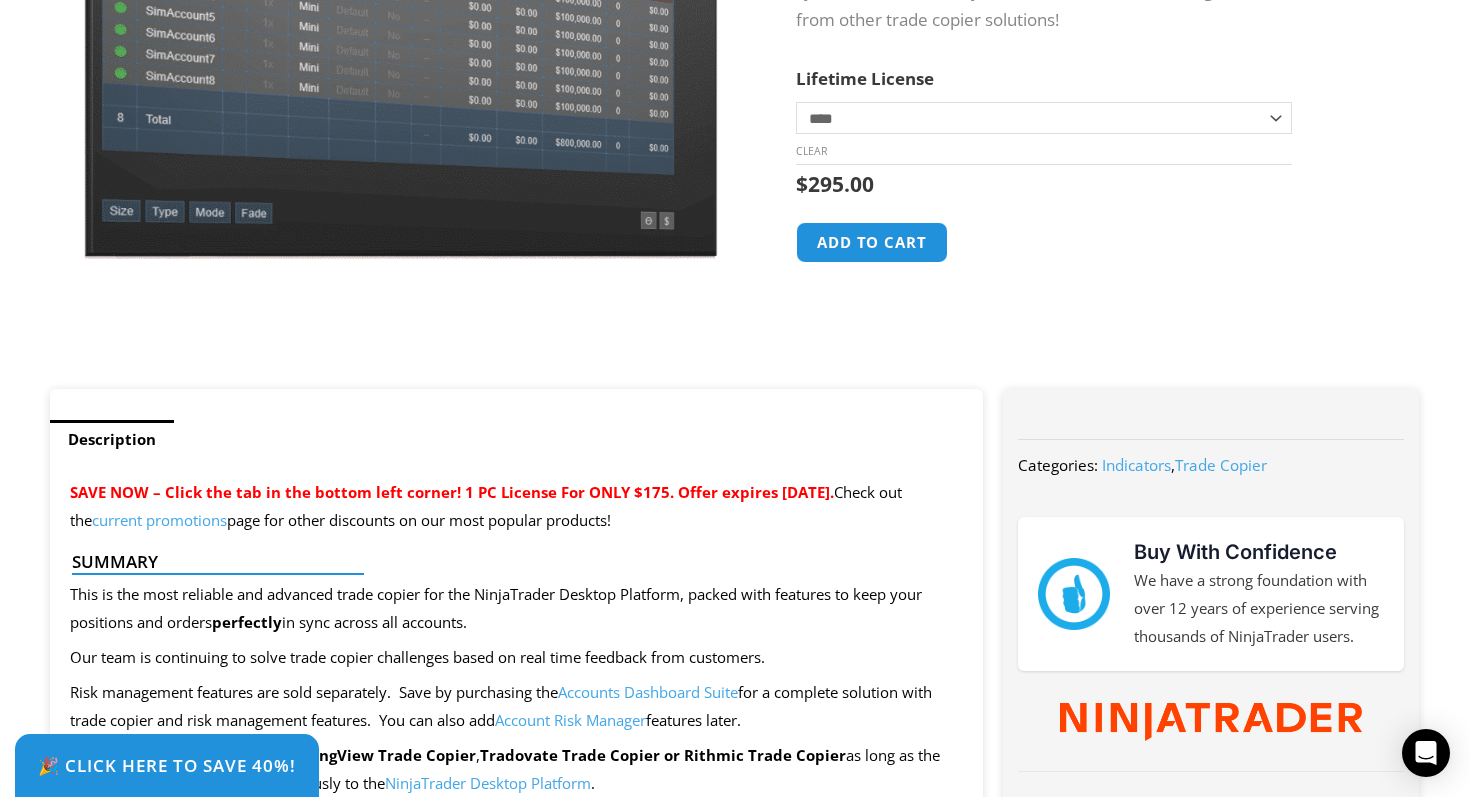 scroll, scrollTop: 0, scrollLeft: 0, axis: both 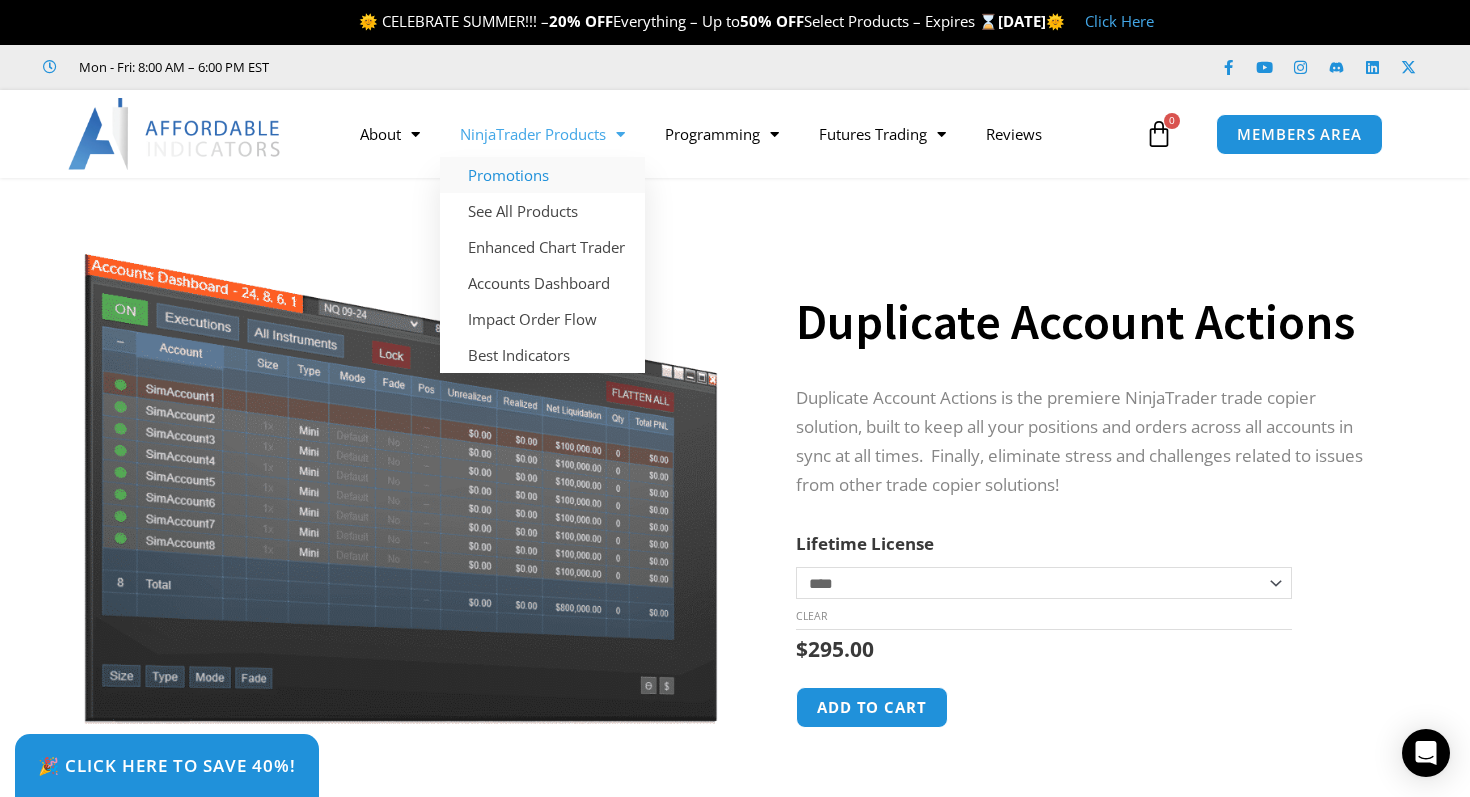 click on "Promotions" 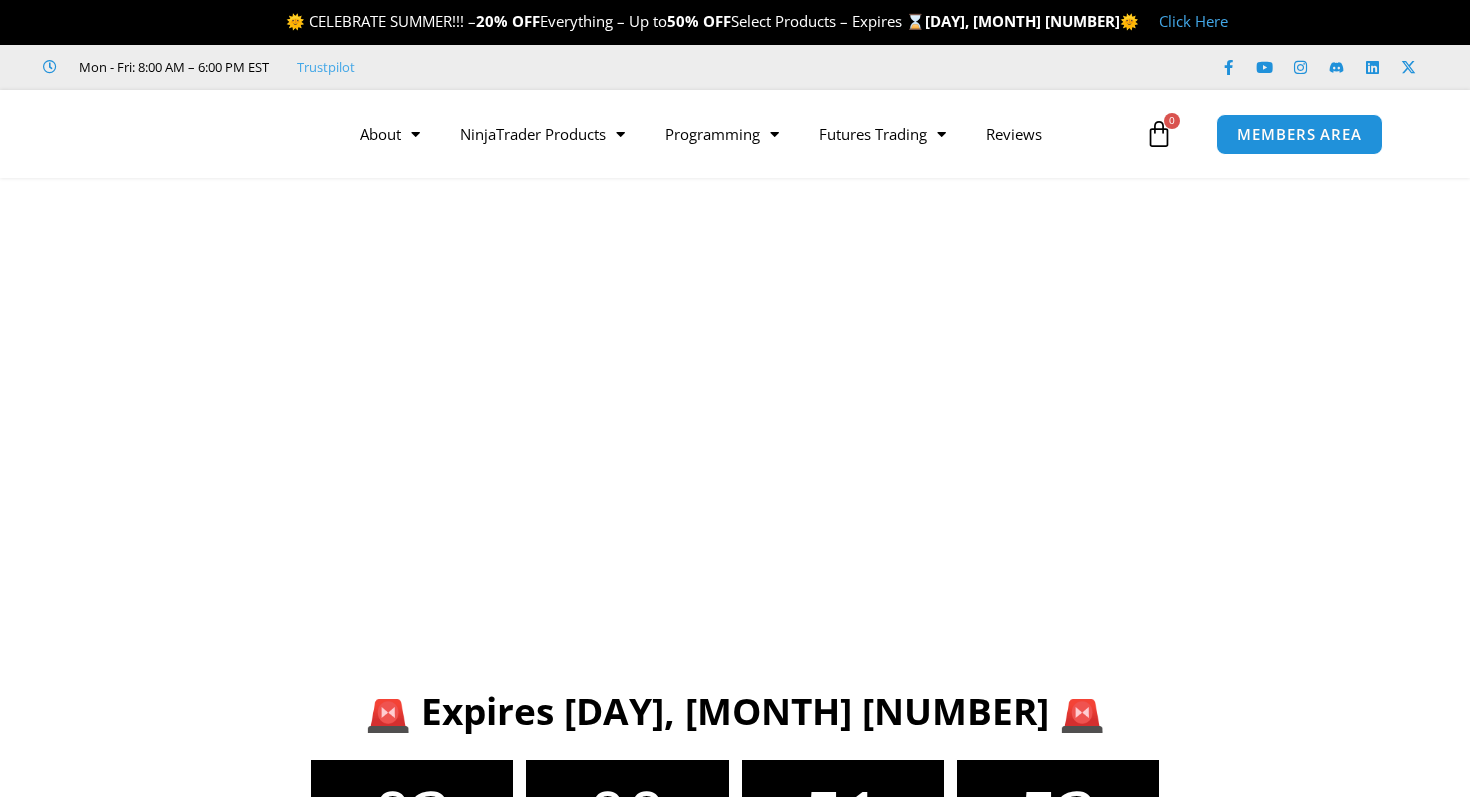 scroll, scrollTop: 0, scrollLeft: 0, axis: both 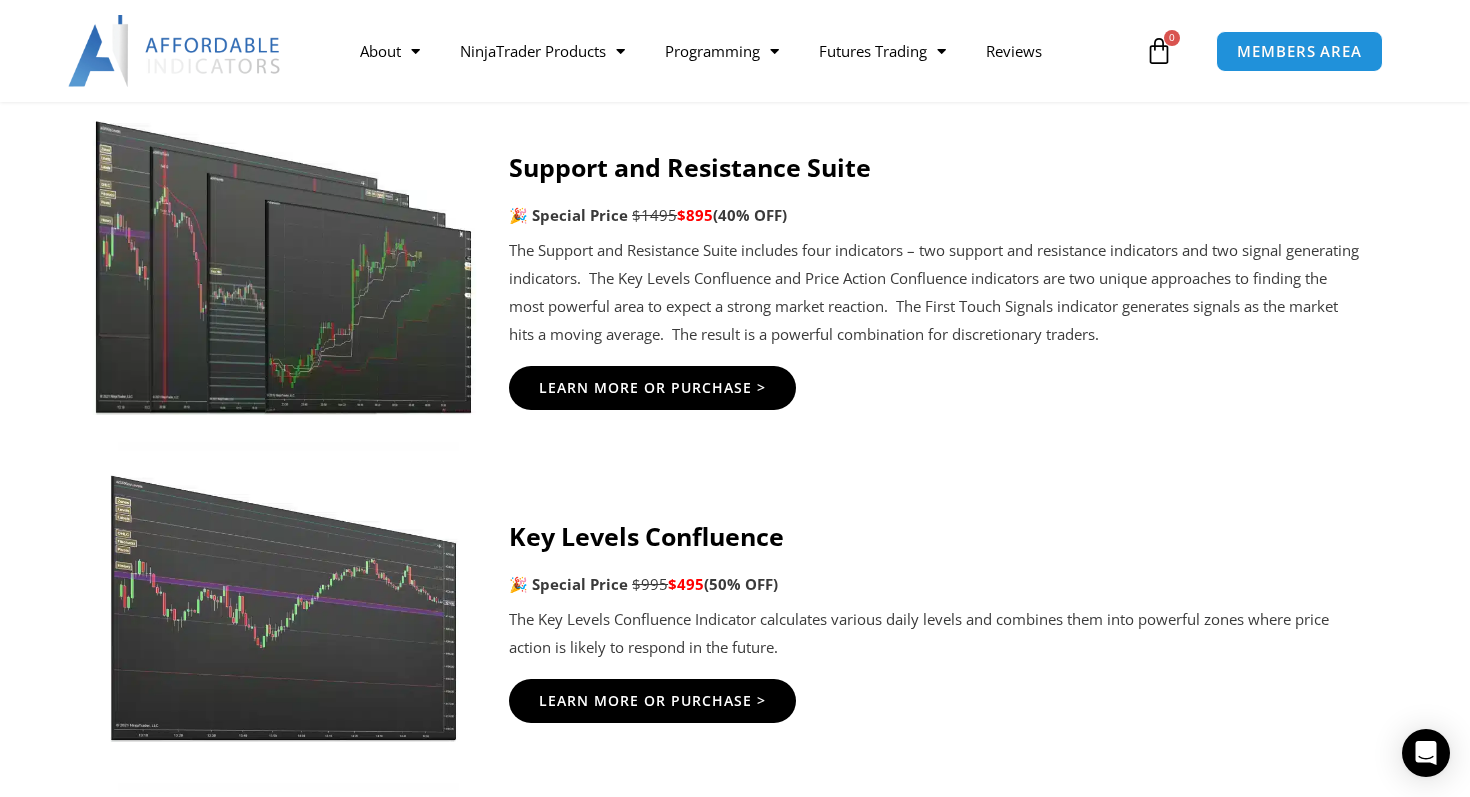 click at bounding box center [285, 250] 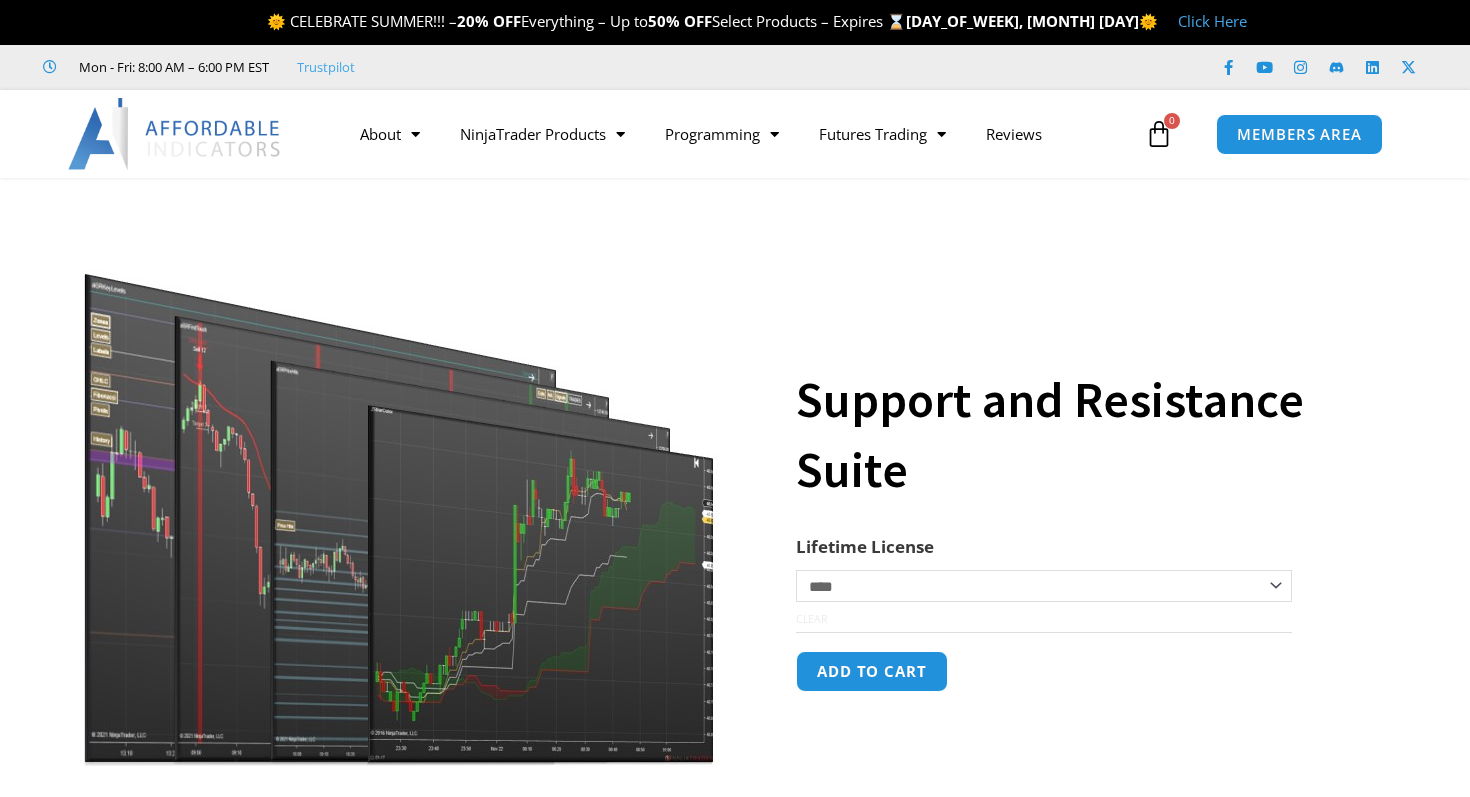 scroll, scrollTop: 0, scrollLeft: 0, axis: both 